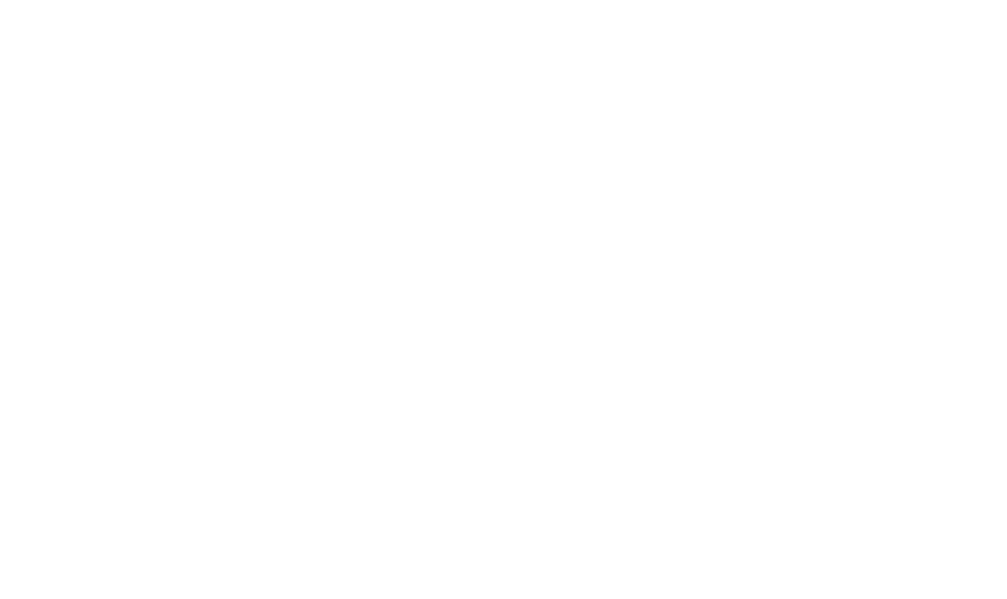 scroll, scrollTop: 0, scrollLeft: 0, axis: both 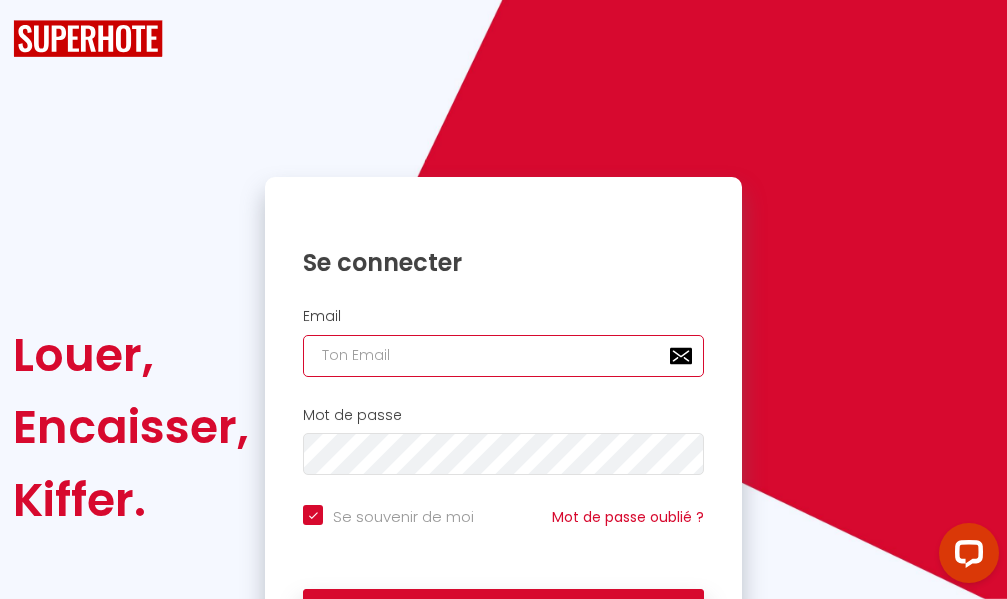 click at bounding box center [503, 356] 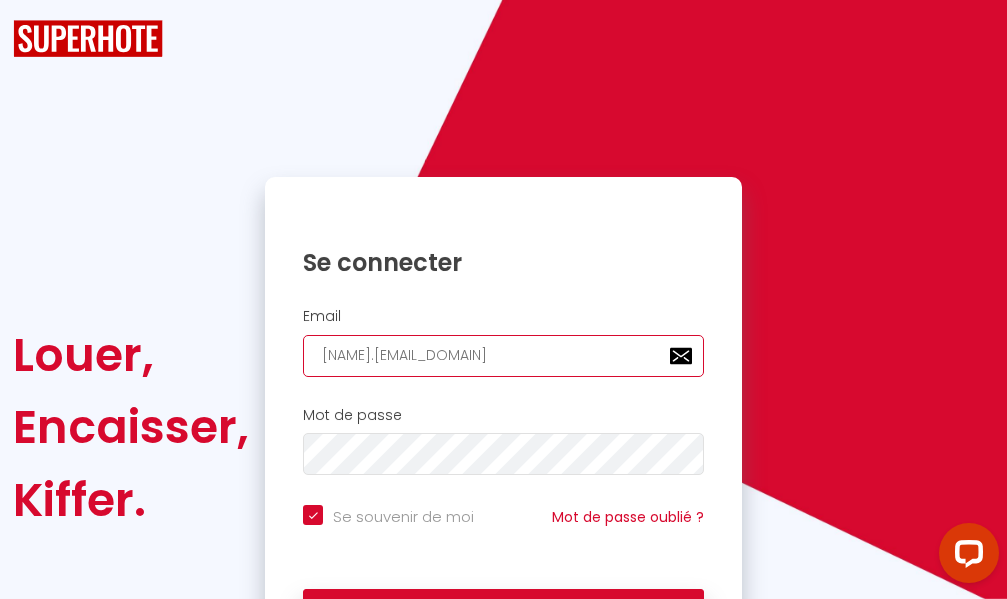 type on "[NAME].[EMAIL_DOMAIN]" 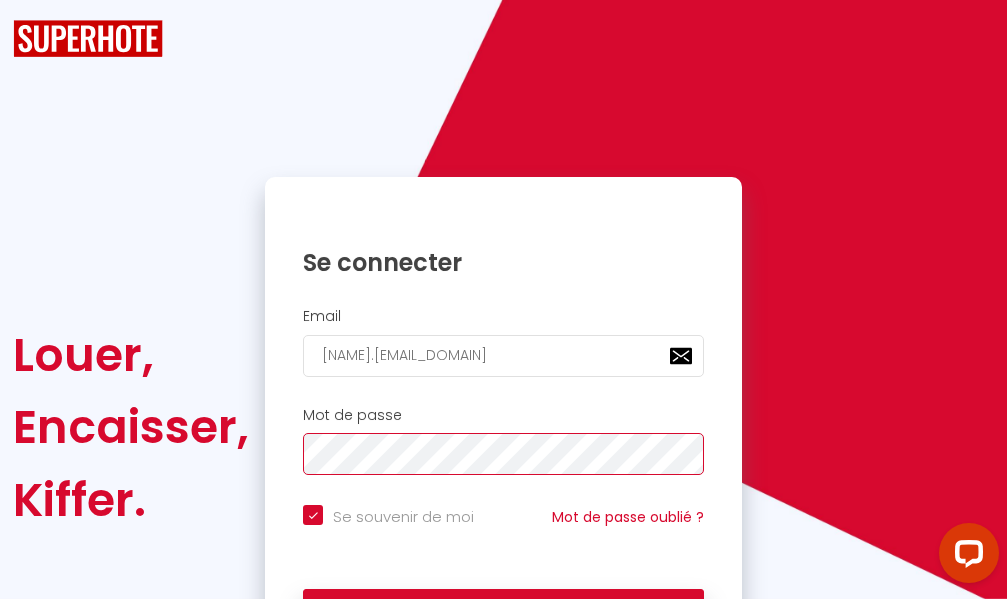 click on "Se connecter" at bounding box center [503, 614] 